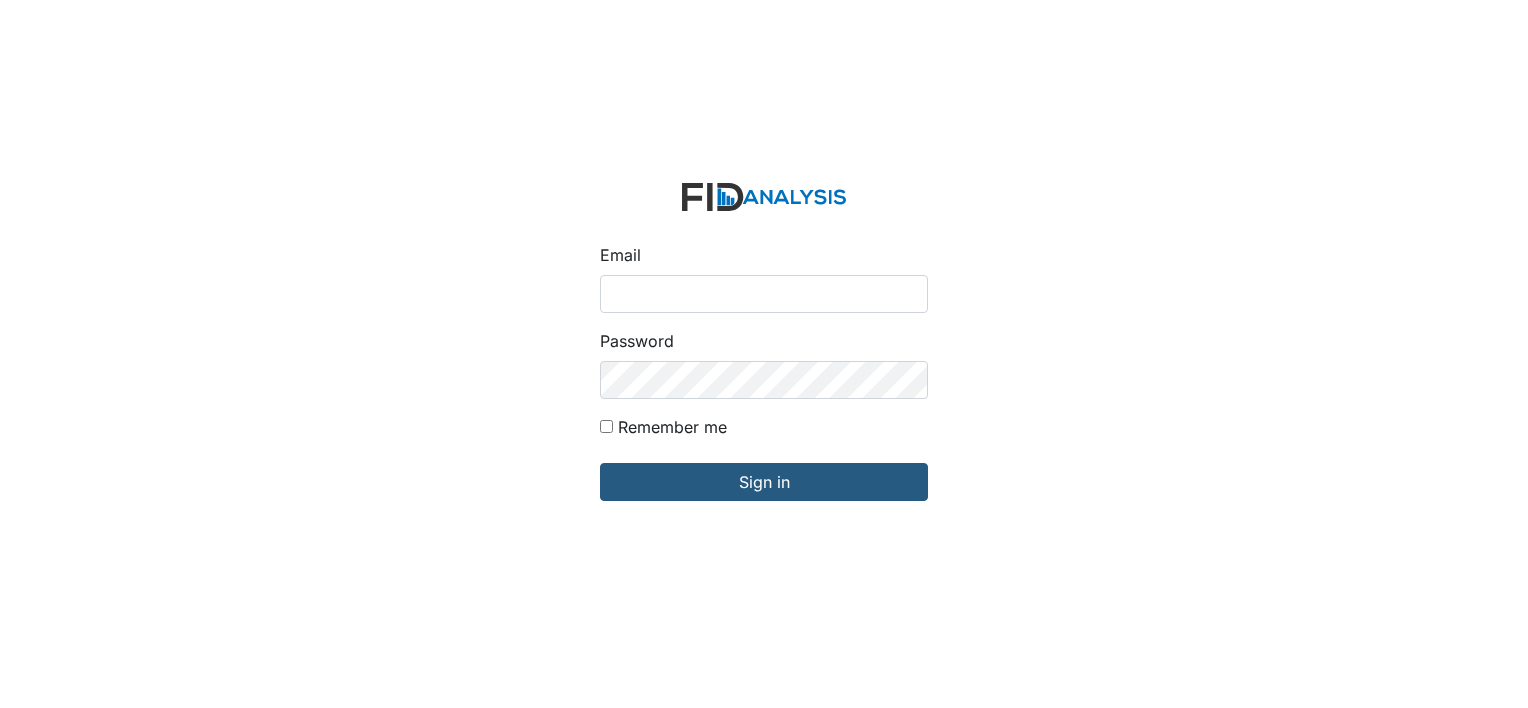 scroll, scrollTop: 0, scrollLeft: 0, axis: both 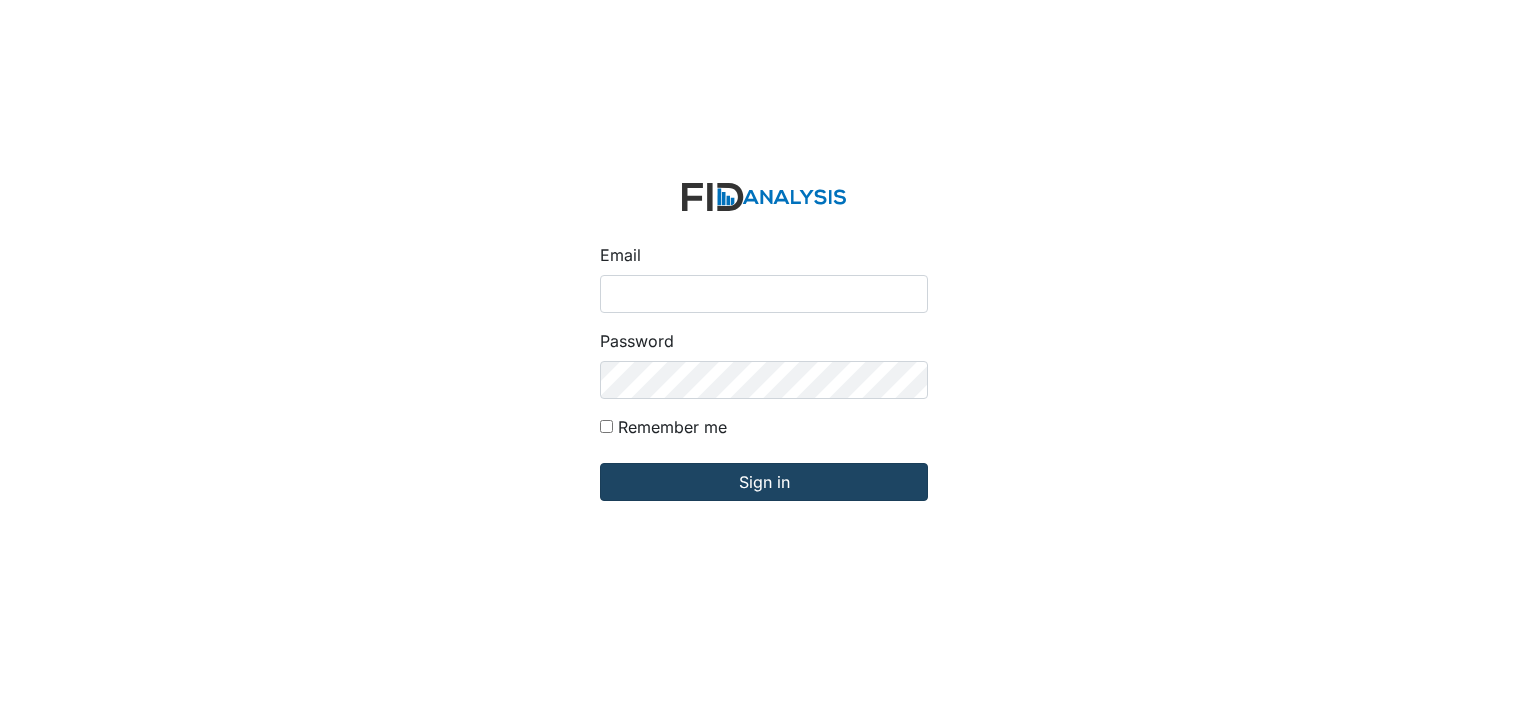 type on "[EMAIL]" 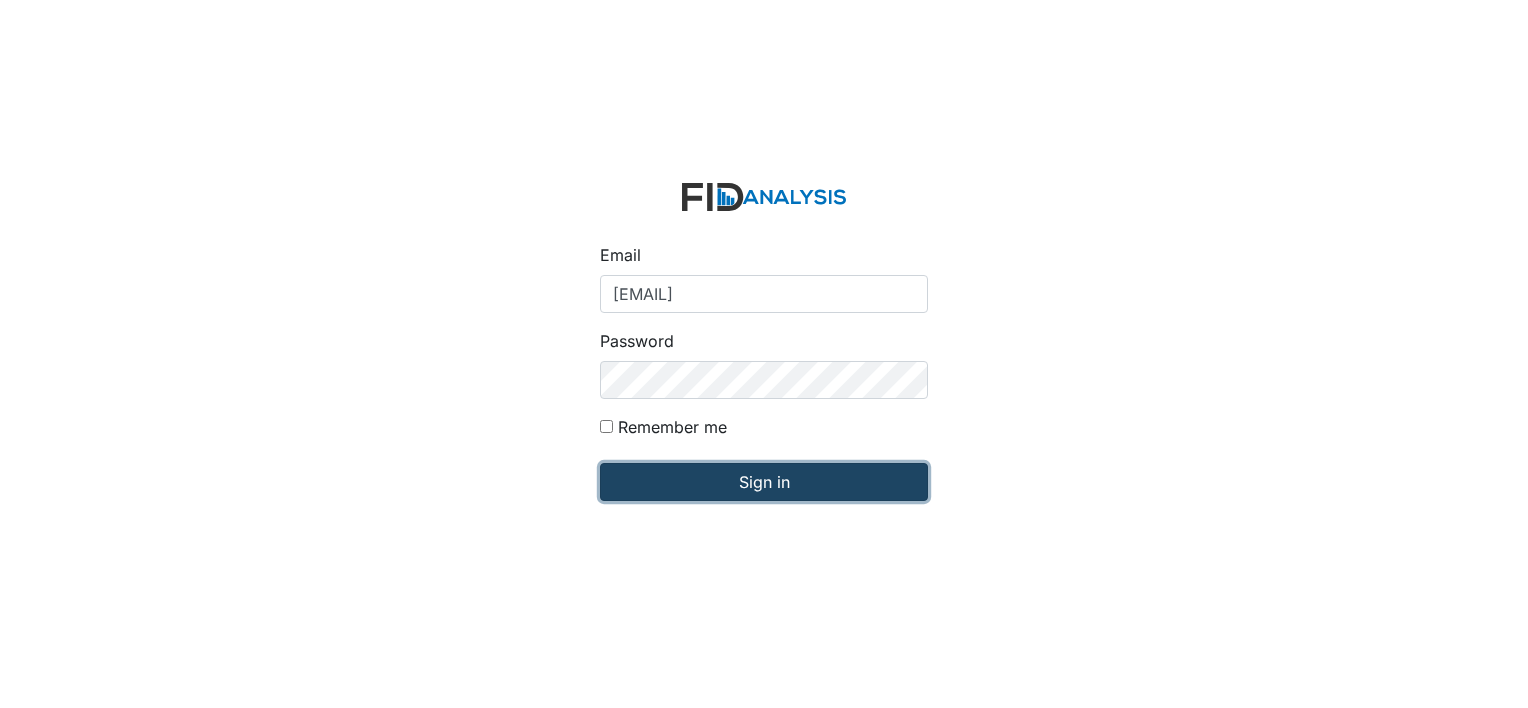 click on "Sign in" at bounding box center [764, 482] 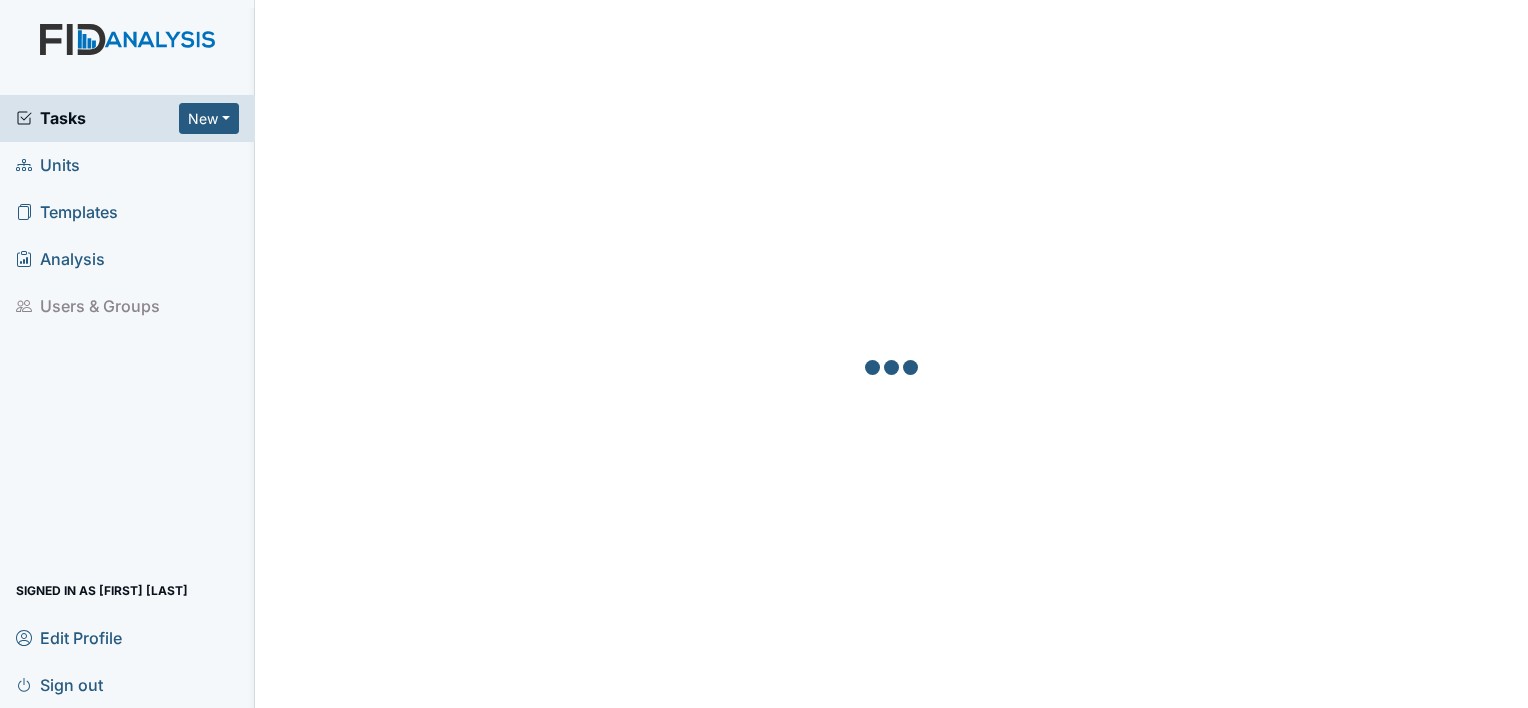 scroll, scrollTop: 0, scrollLeft: 0, axis: both 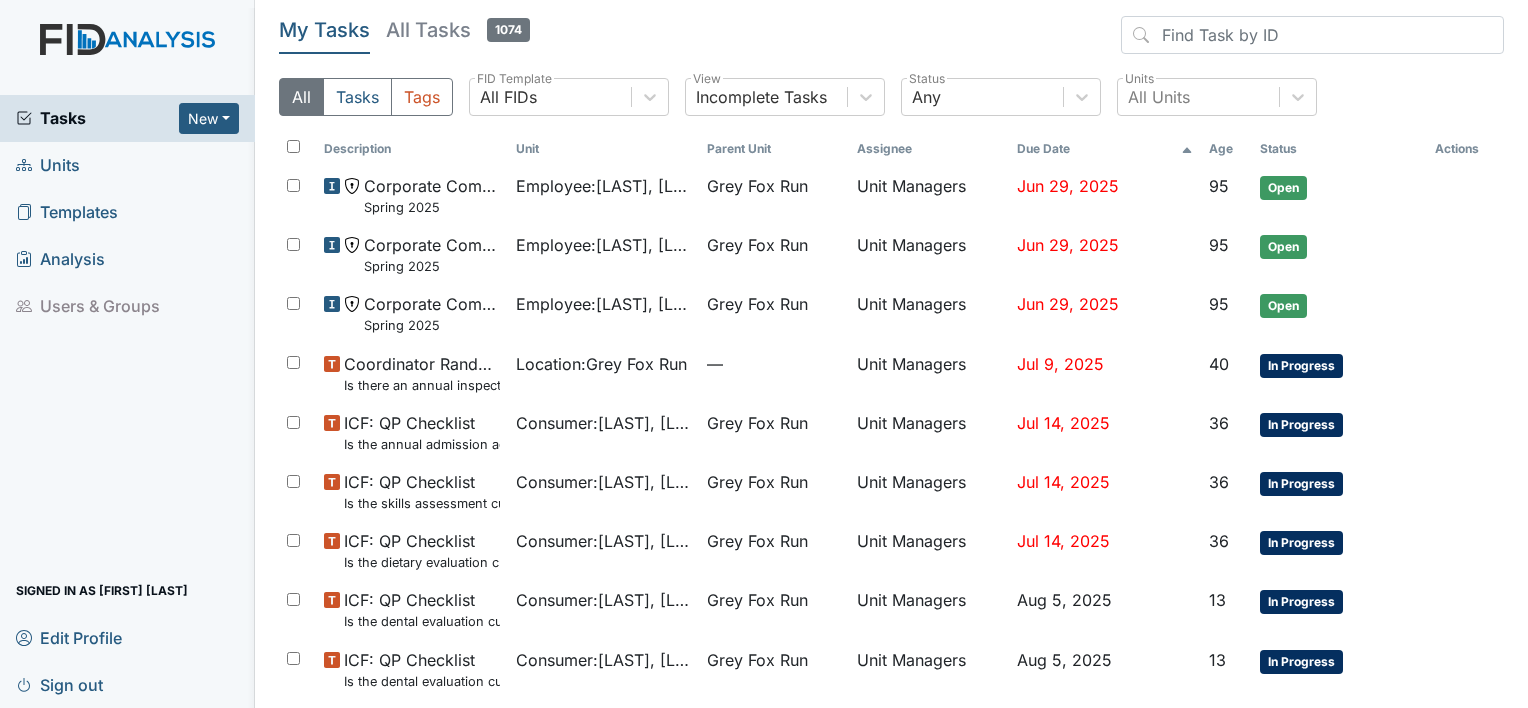 click on "Units" at bounding box center [48, 165] 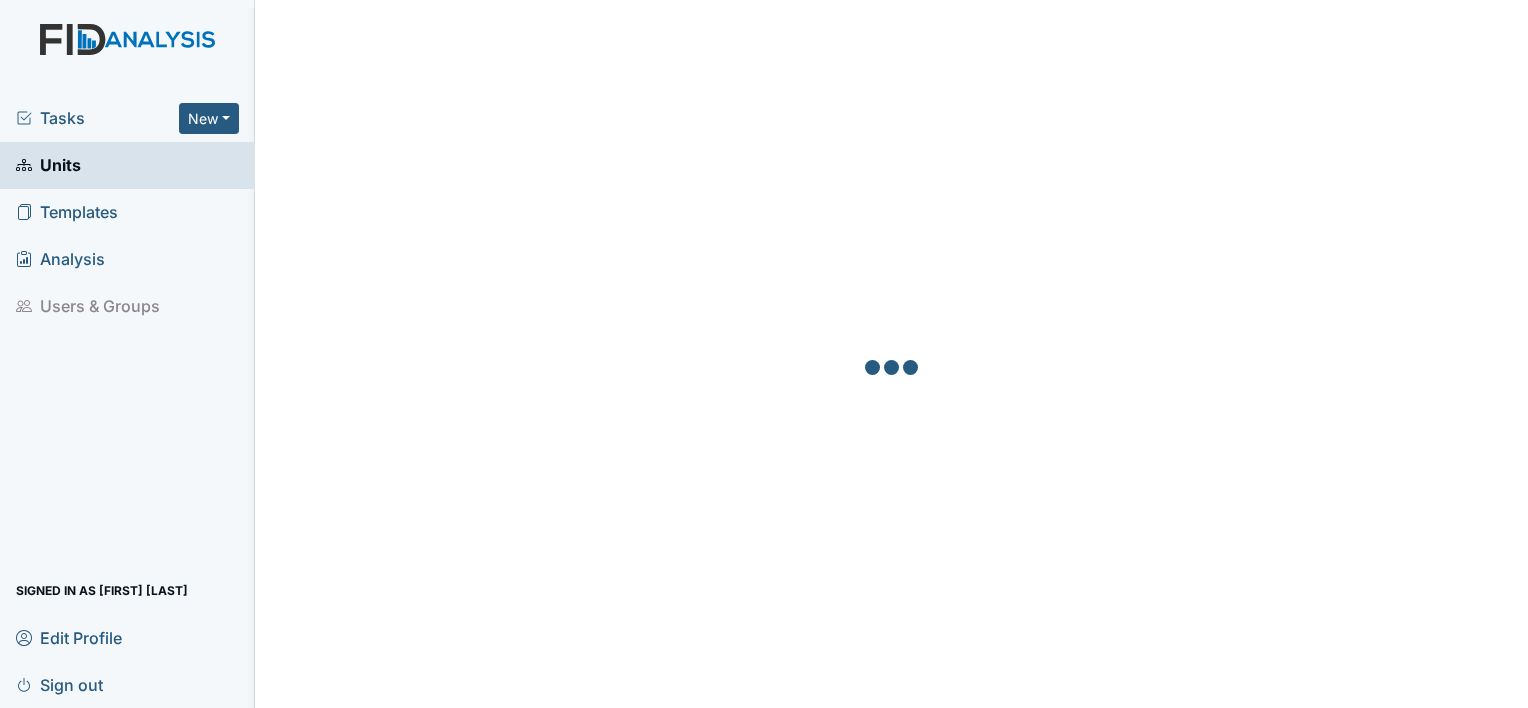 scroll, scrollTop: 0, scrollLeft: 0, axis: both 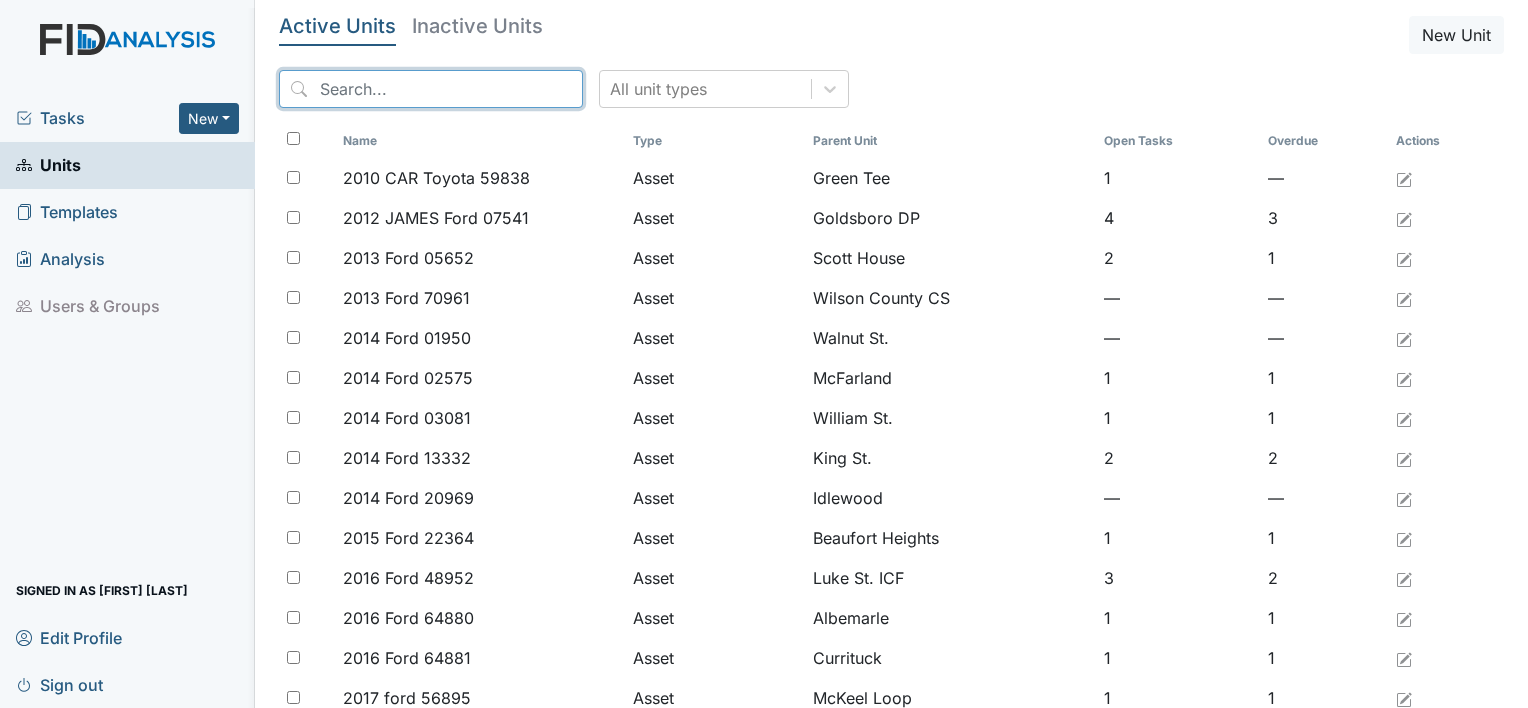 click at bounding box center [431, 89] 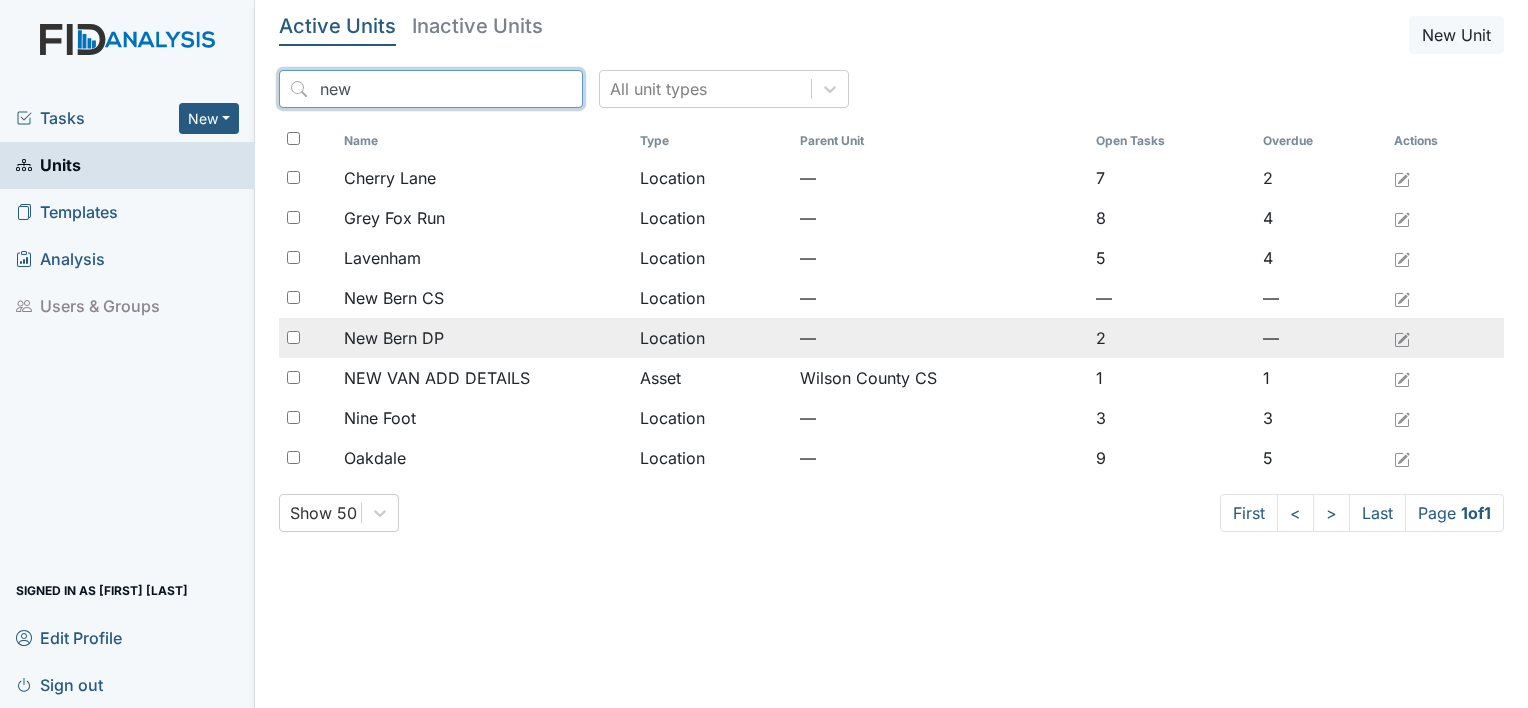 type on "new" 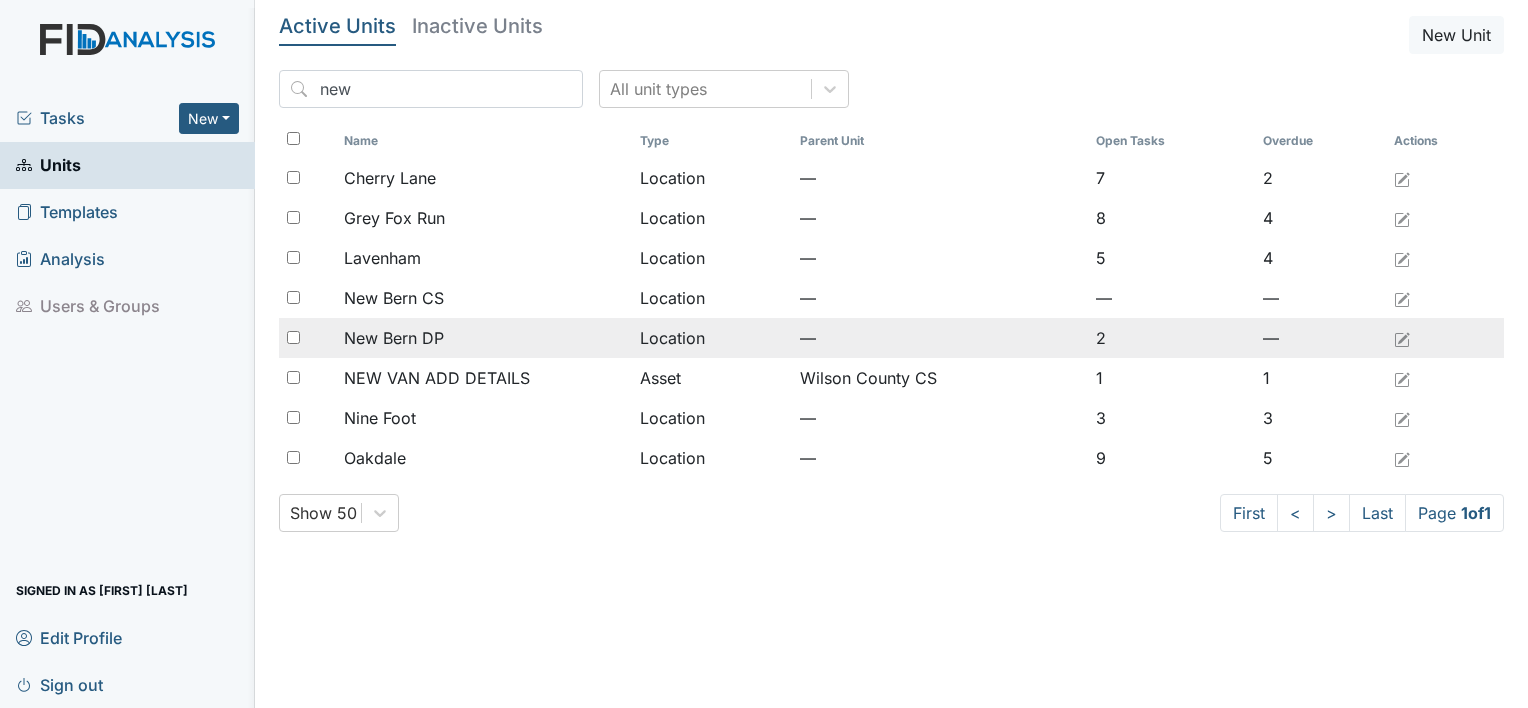 click on "New Bern DP" at bounding box center (394, 338) 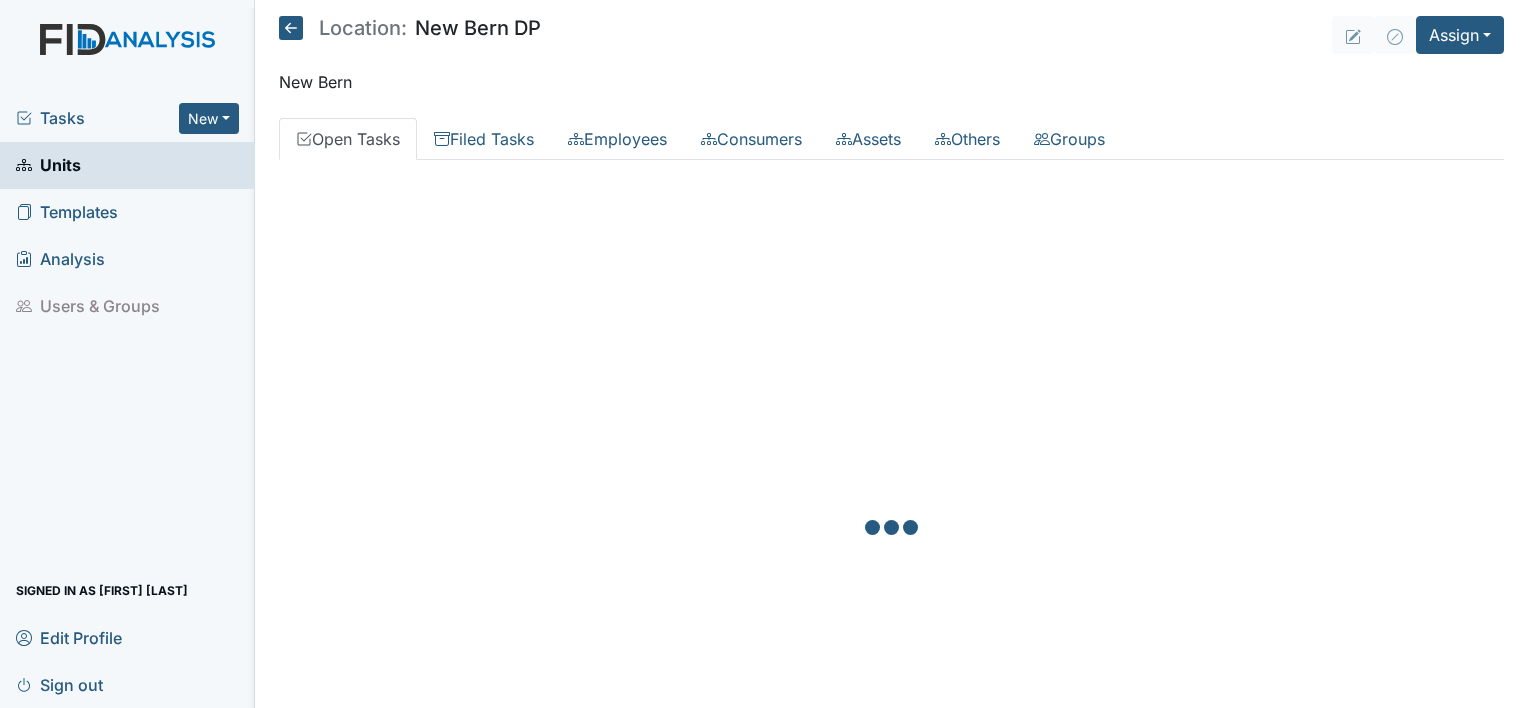 scroll, scrollTop: 0, scrollLeft: 0, axis: both 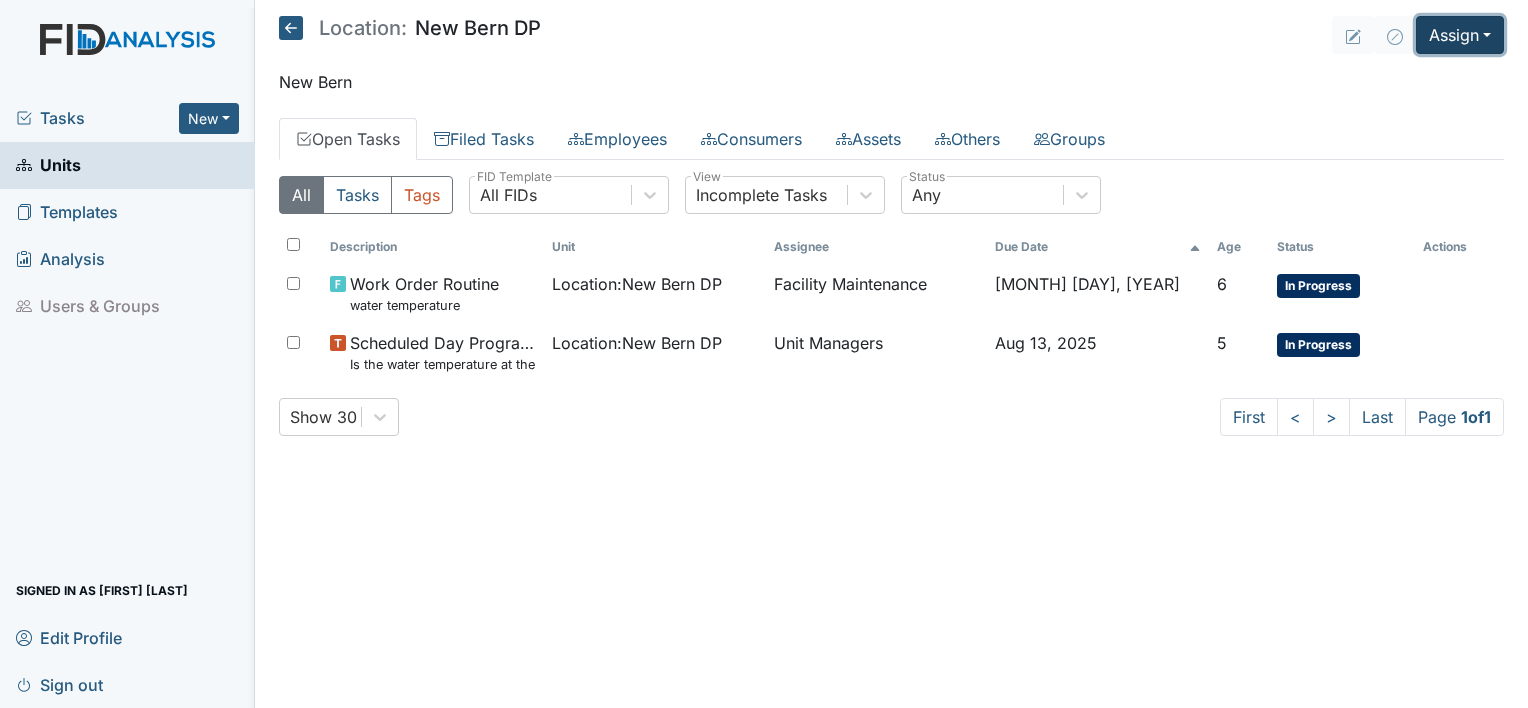 click on "Assign" at bounding box center [1460, 35] 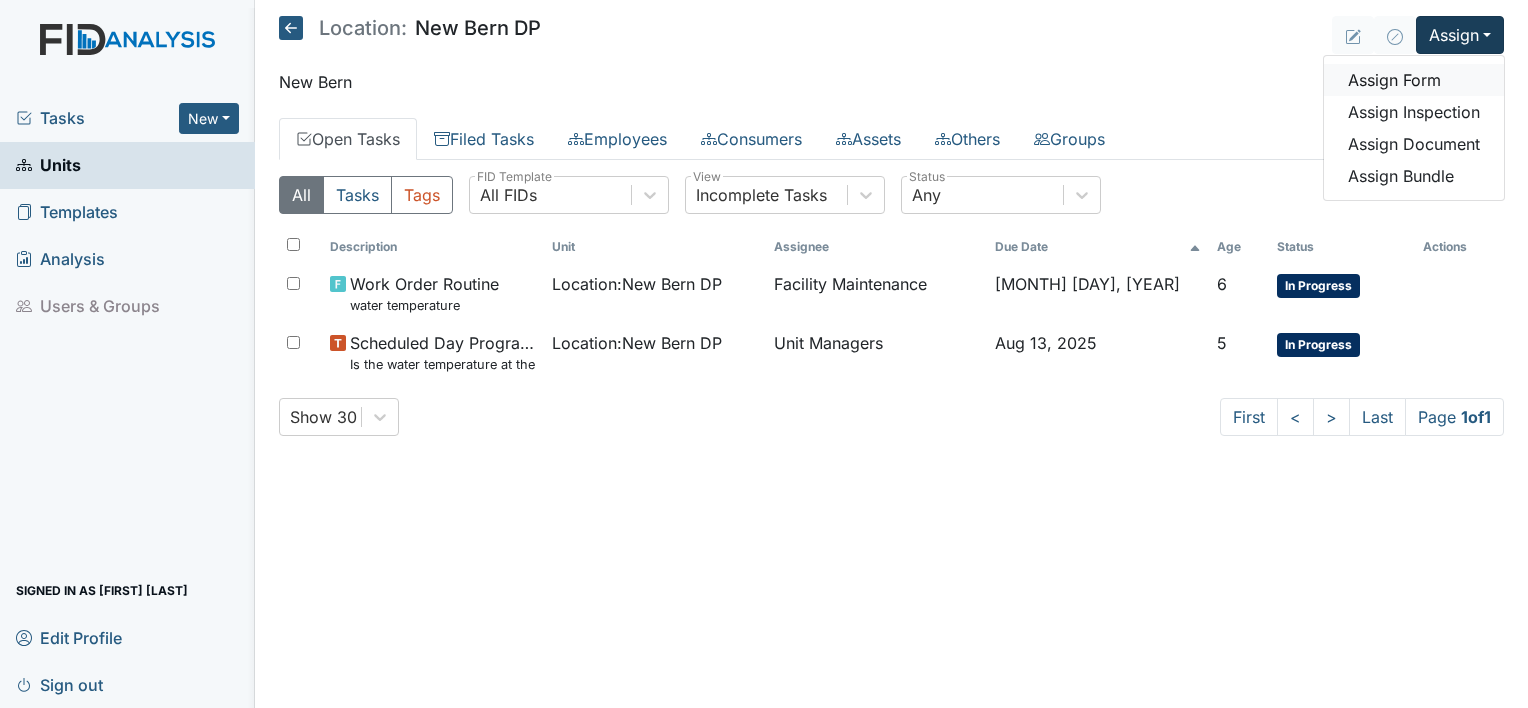 click on "Assign Form" at bounding box center [1414, 80] 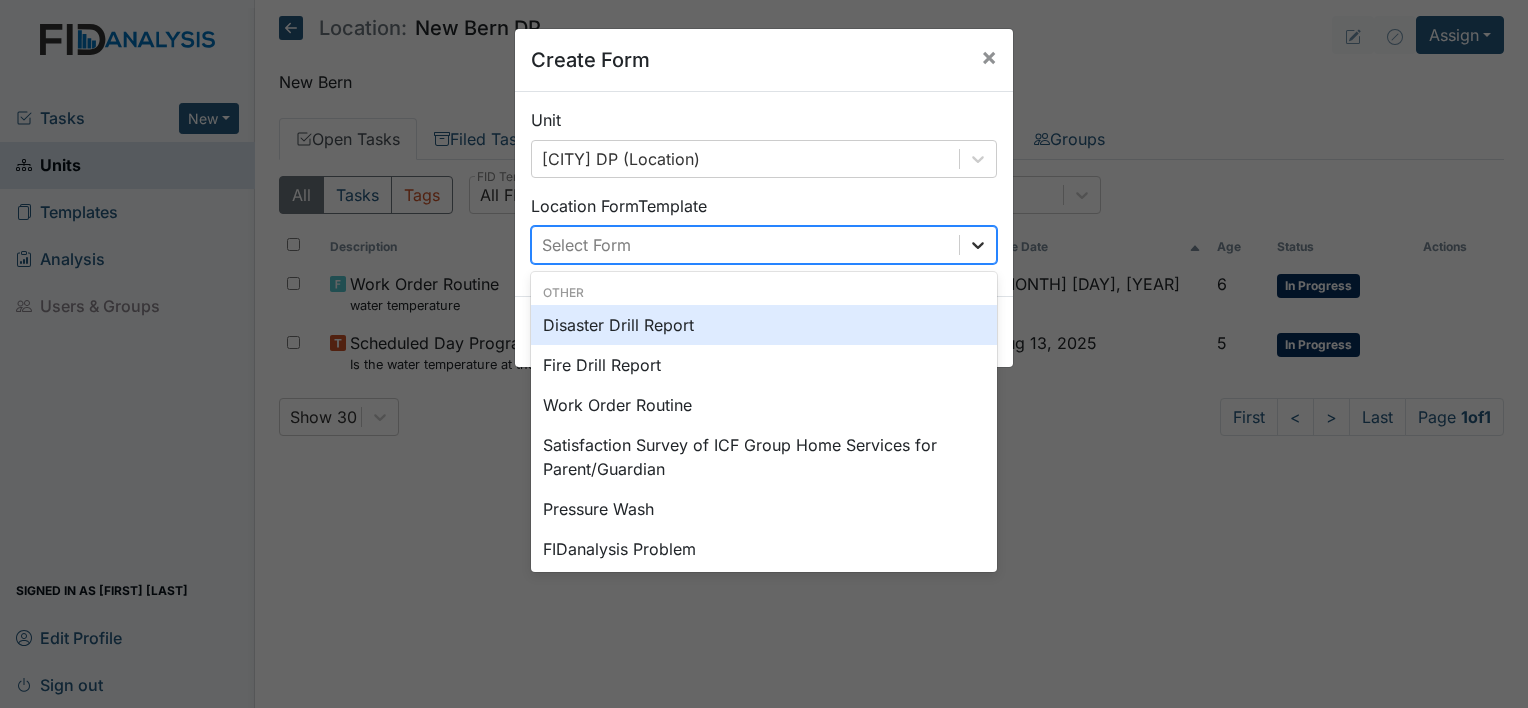 click 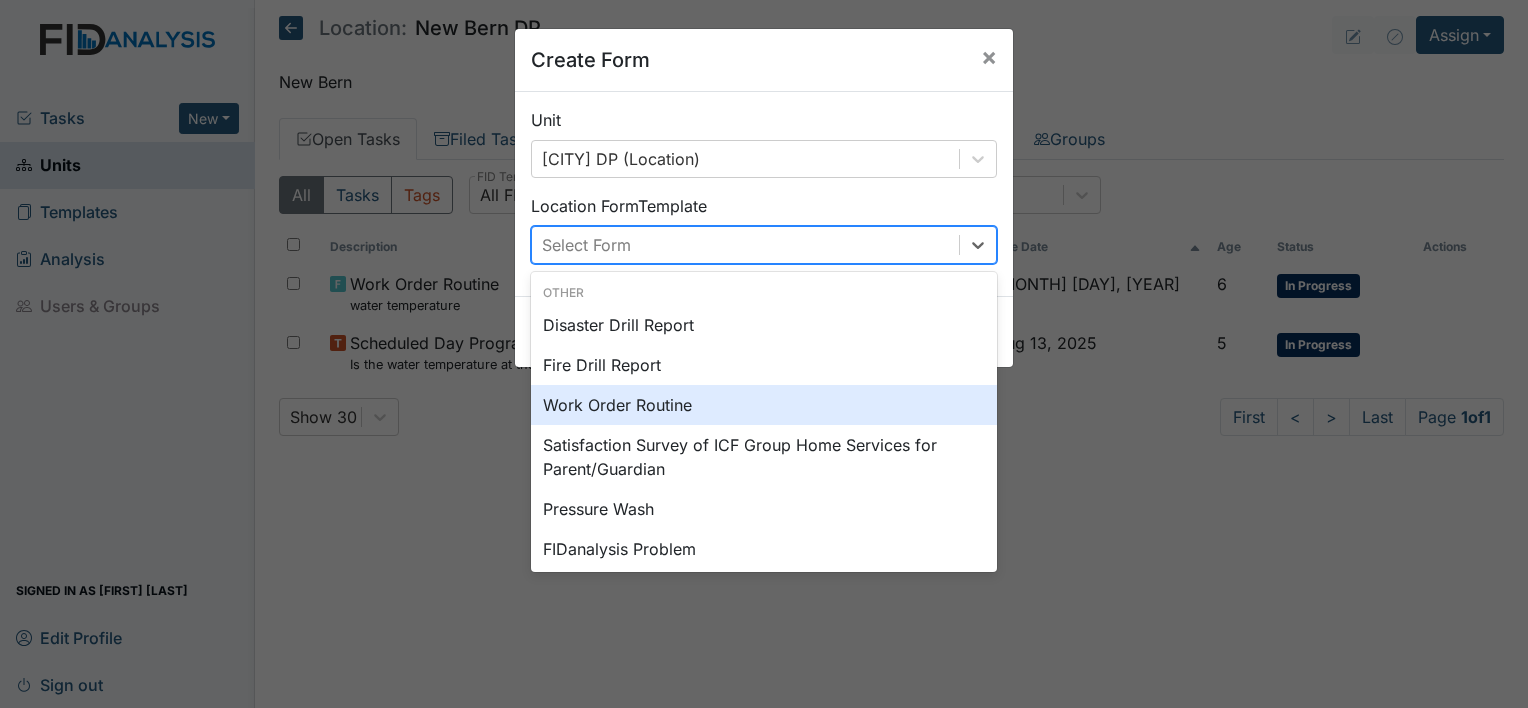 click on "Work Order Routine" at bounding box center [764, 405] 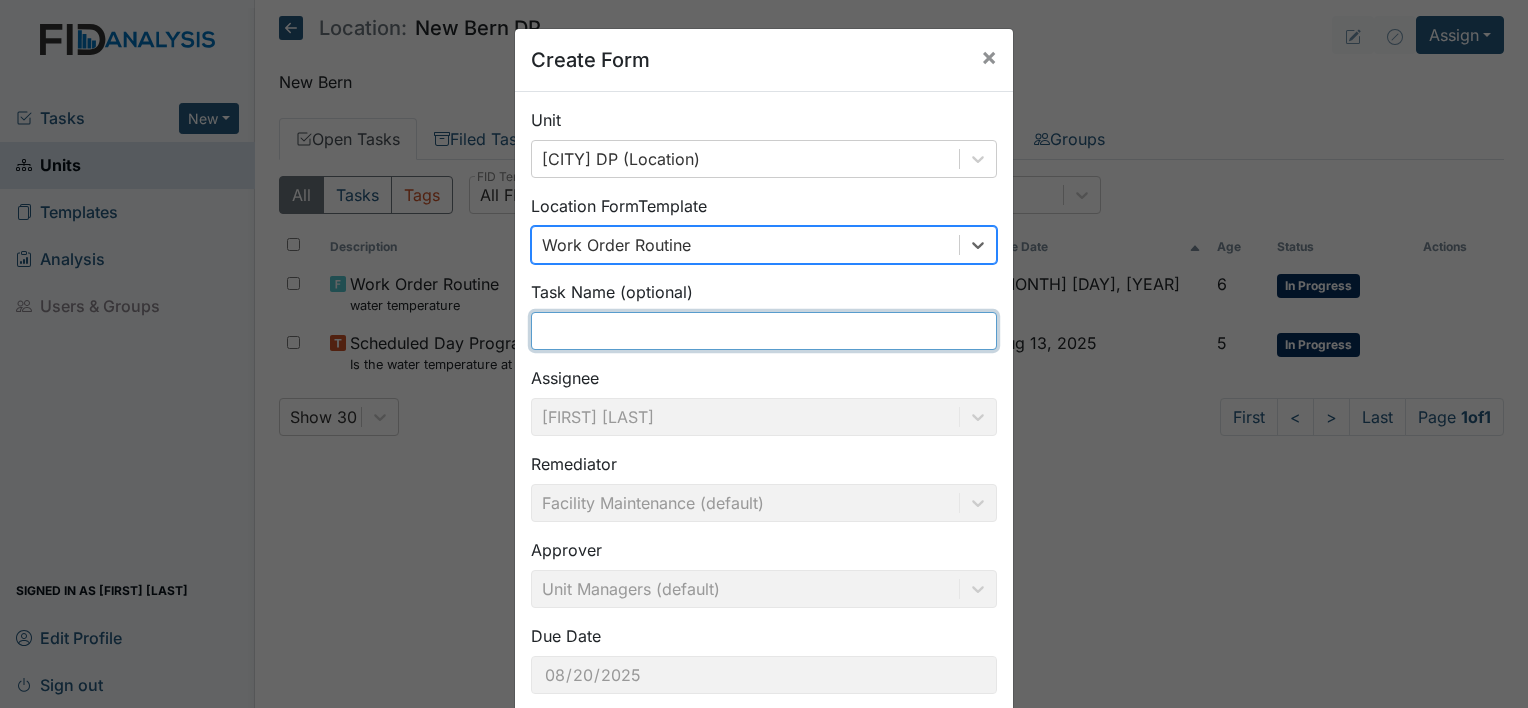 click at bounding box center (764, 331) 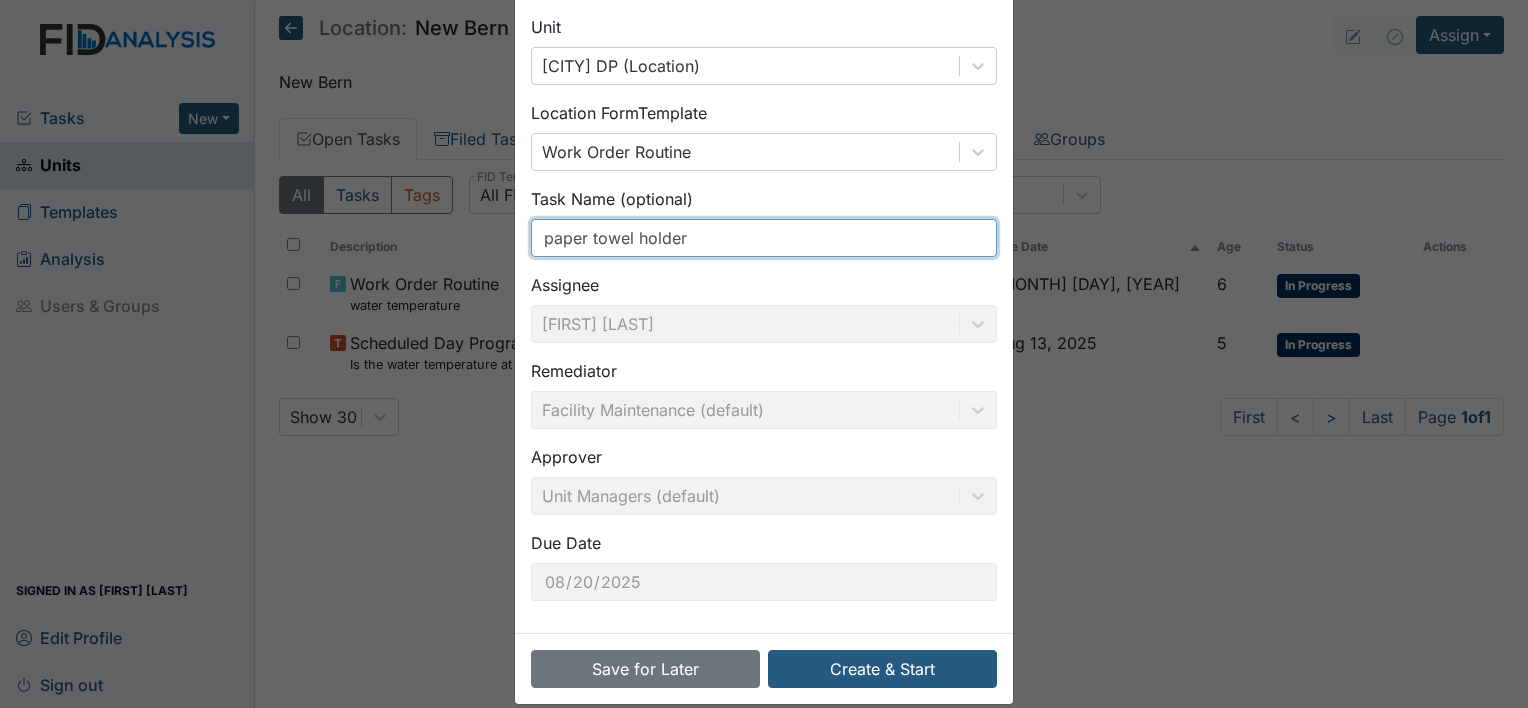 scroll, scrollTop: 116, scrollLeft: 0, axis: vertical 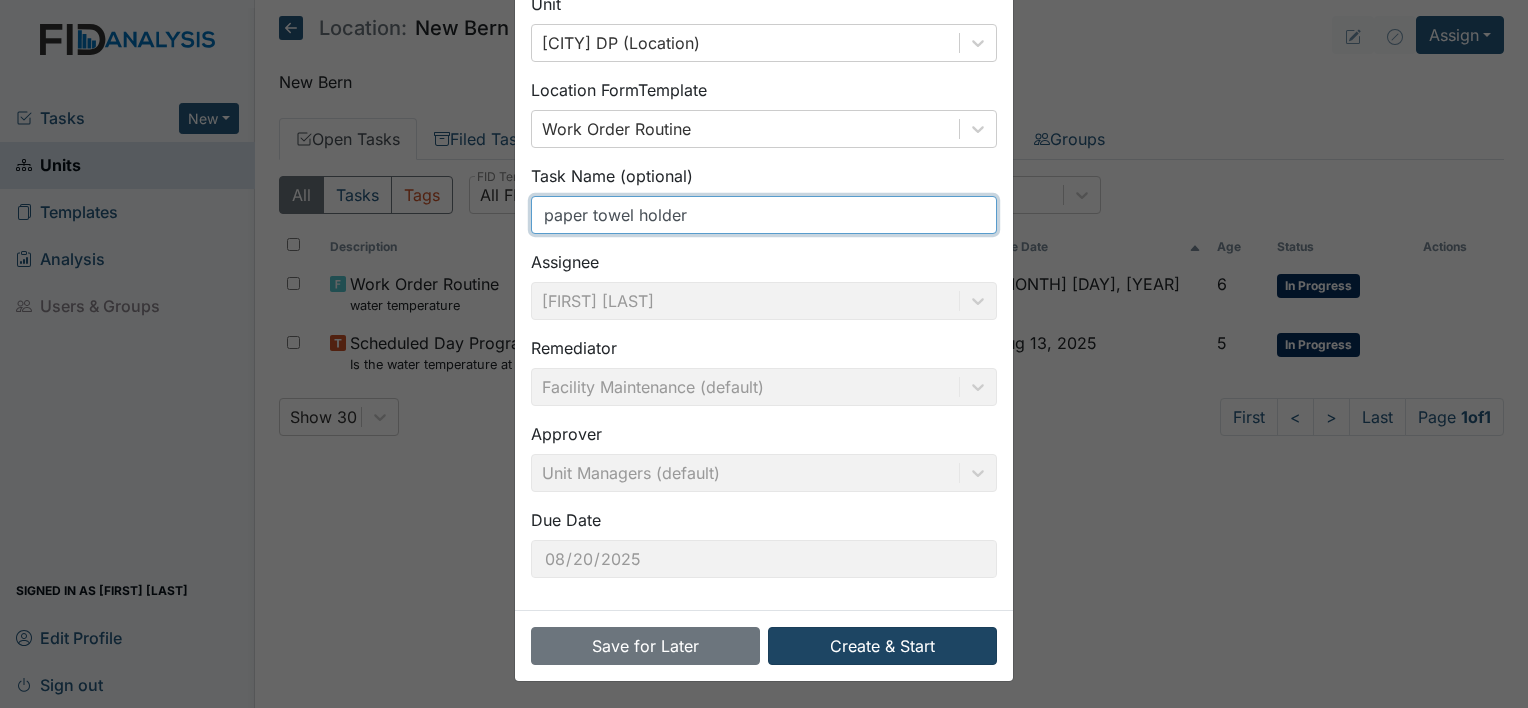 type on "paper towel holder" 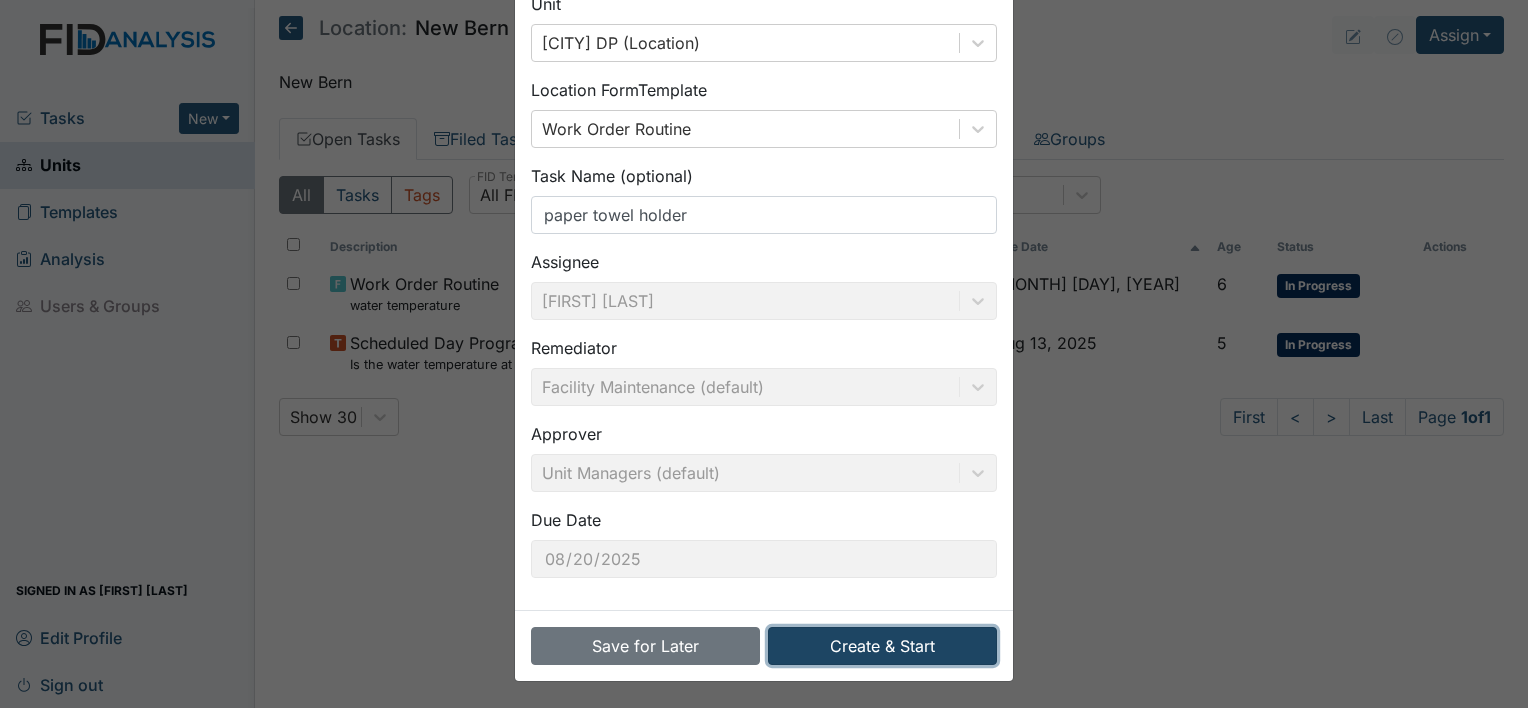 click on "Create & Start" at bounding box center [882, 646] 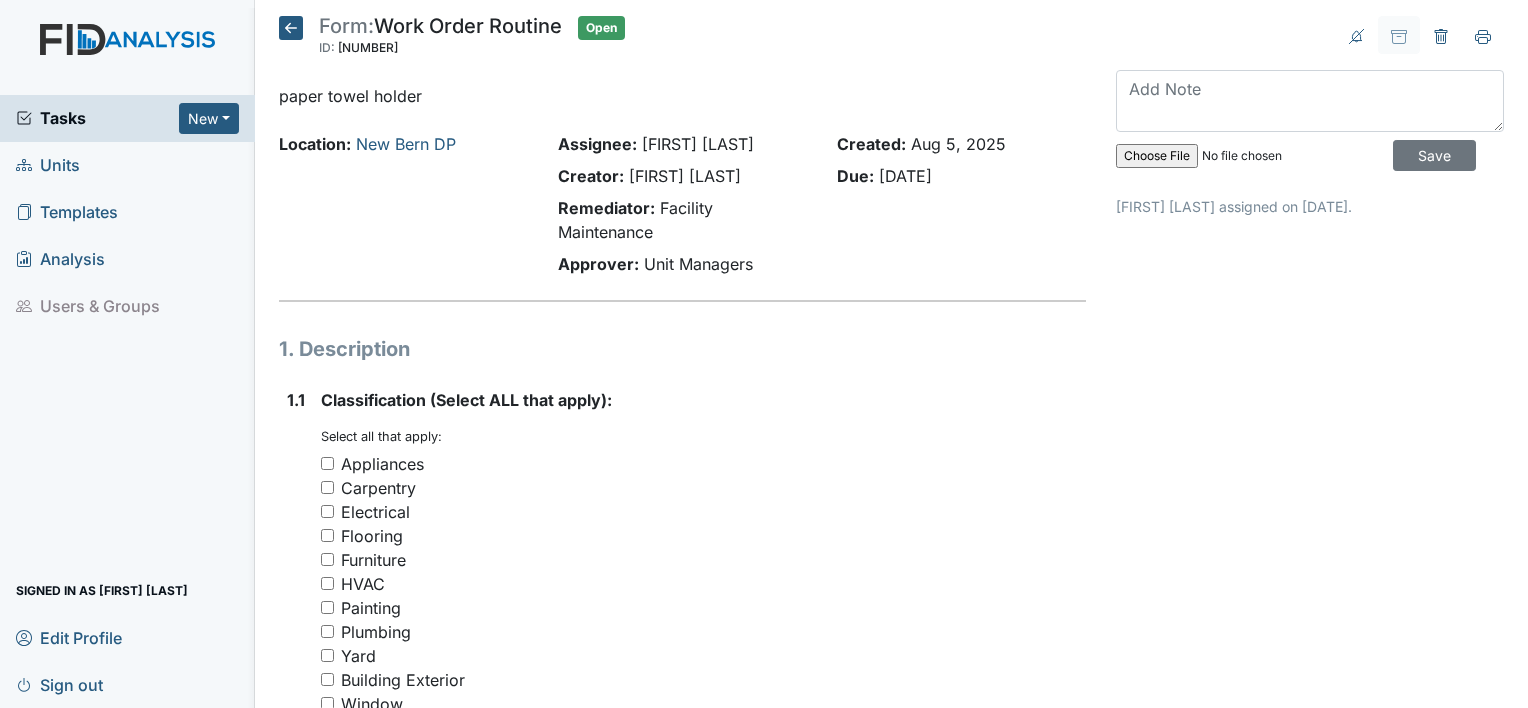 scroll, scrollTop: 0, scrollLeft: 0, axis: both 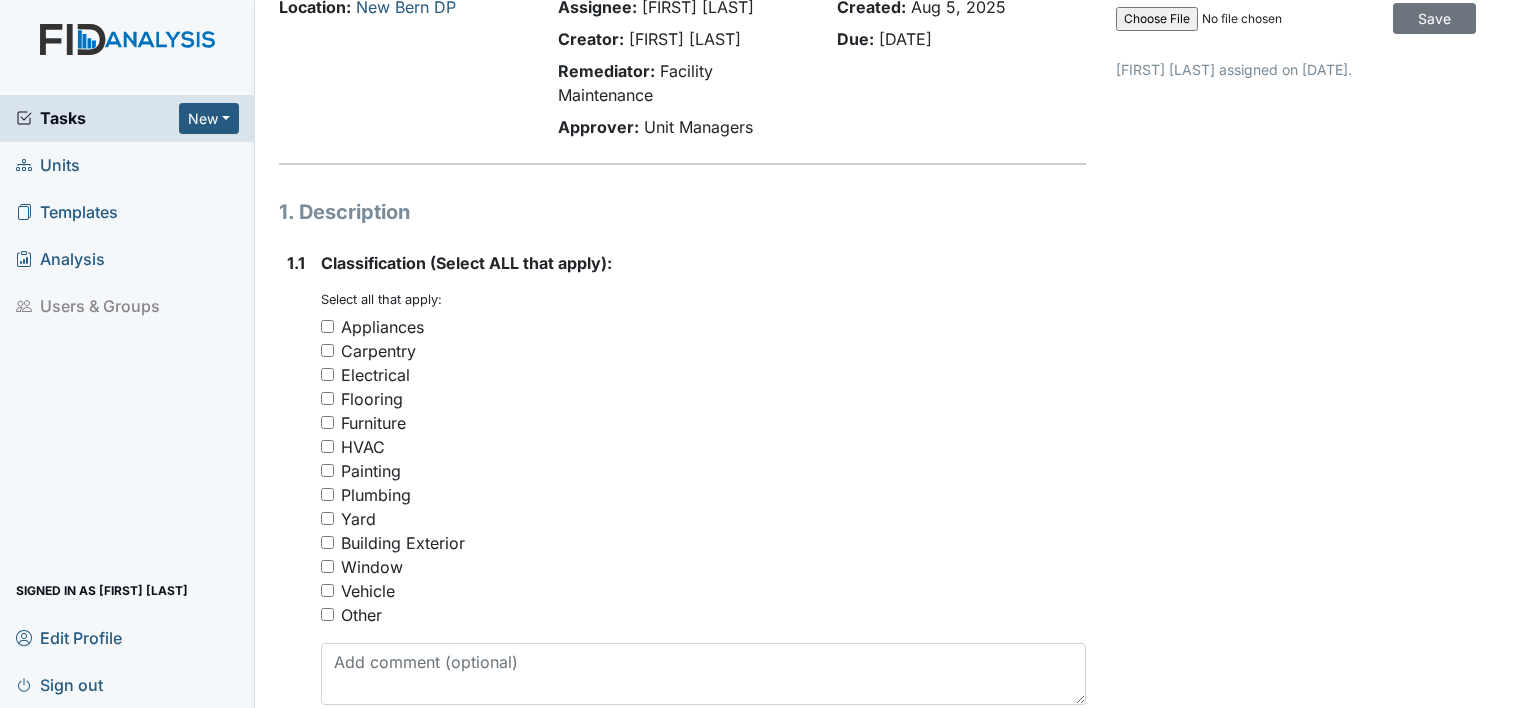 click on "Other" at bounding box center [327, 614] 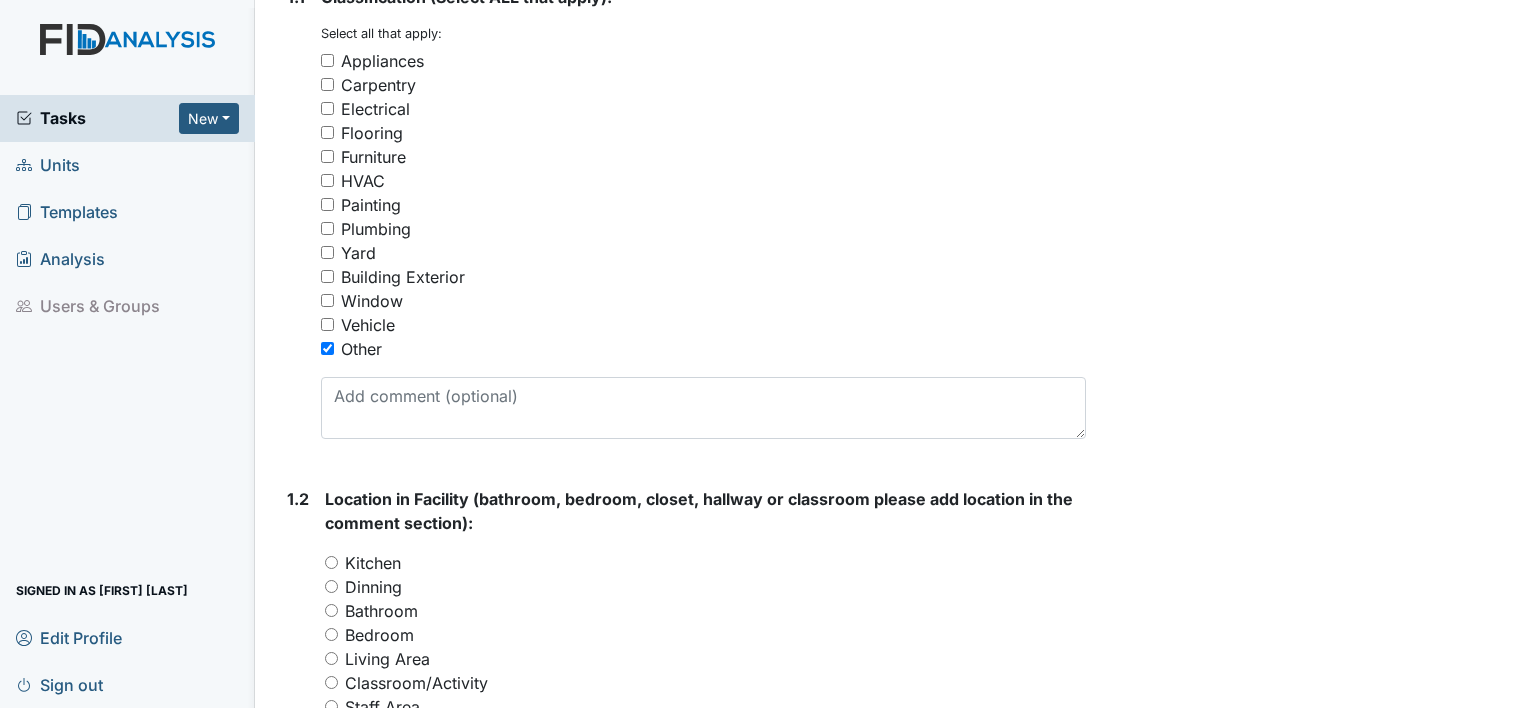 scroll, scrollTop: 590, scrollLeft: 0, axis: vertical 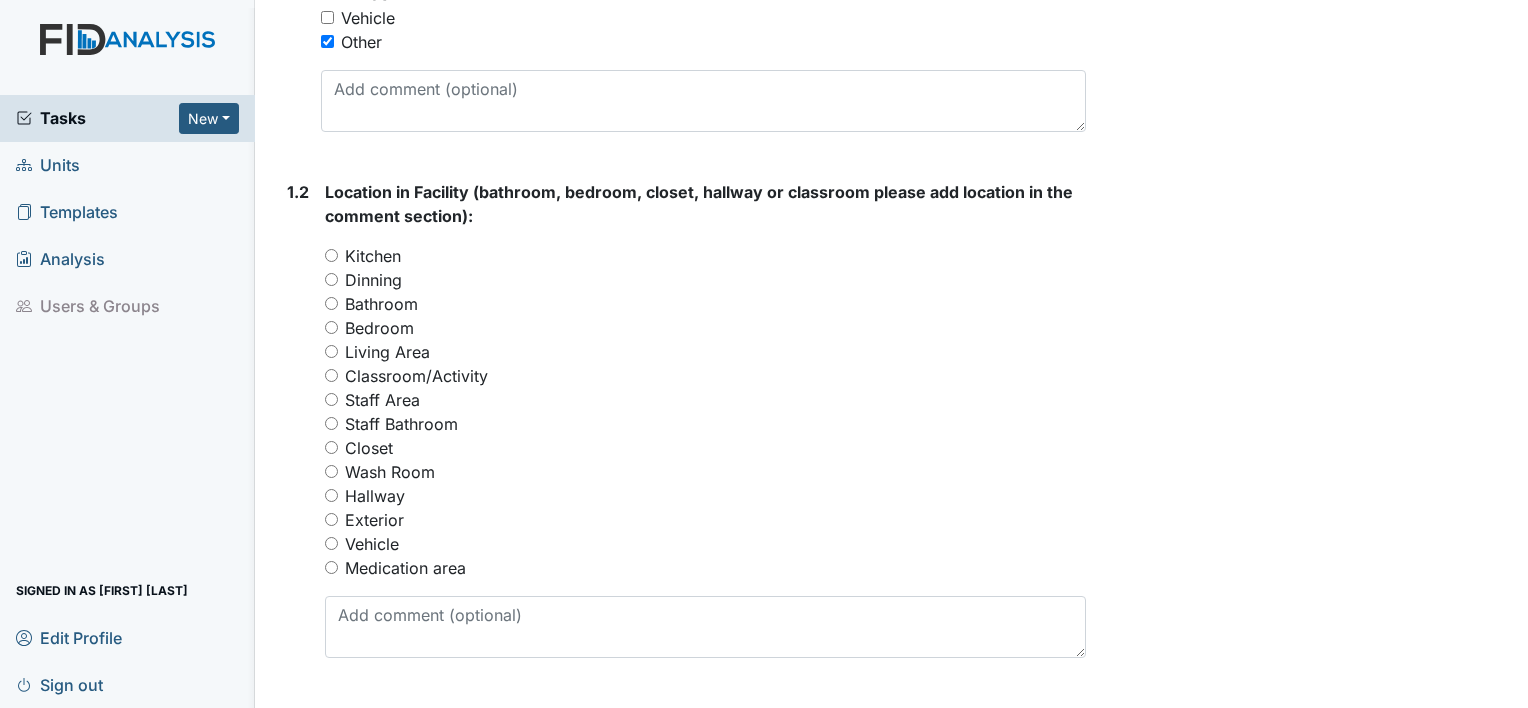 click on "Bathroom" at bounding box center (331, 303) 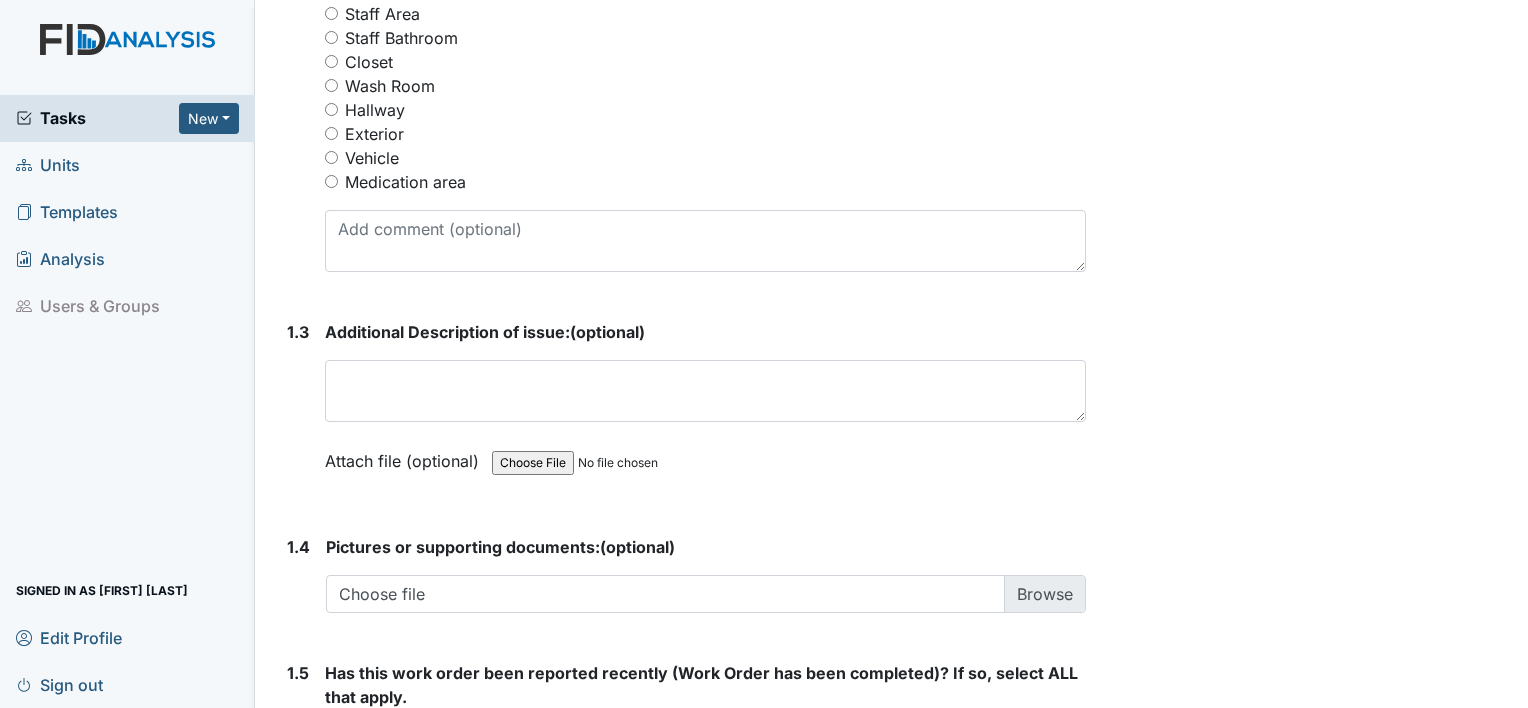 scroll, scrollTop: 1110, scrollLeft: 0, axis: vertical 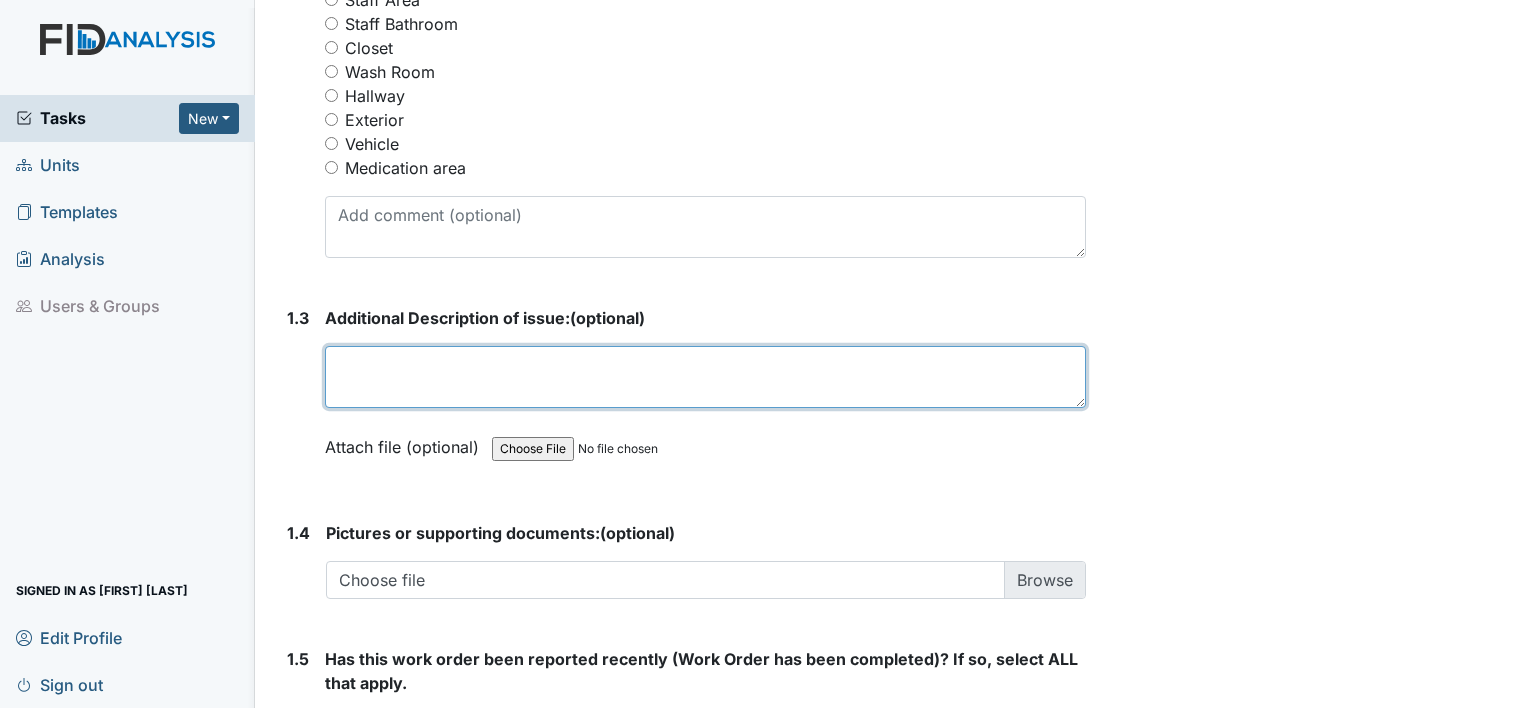 click at bounding box center [705, 377] 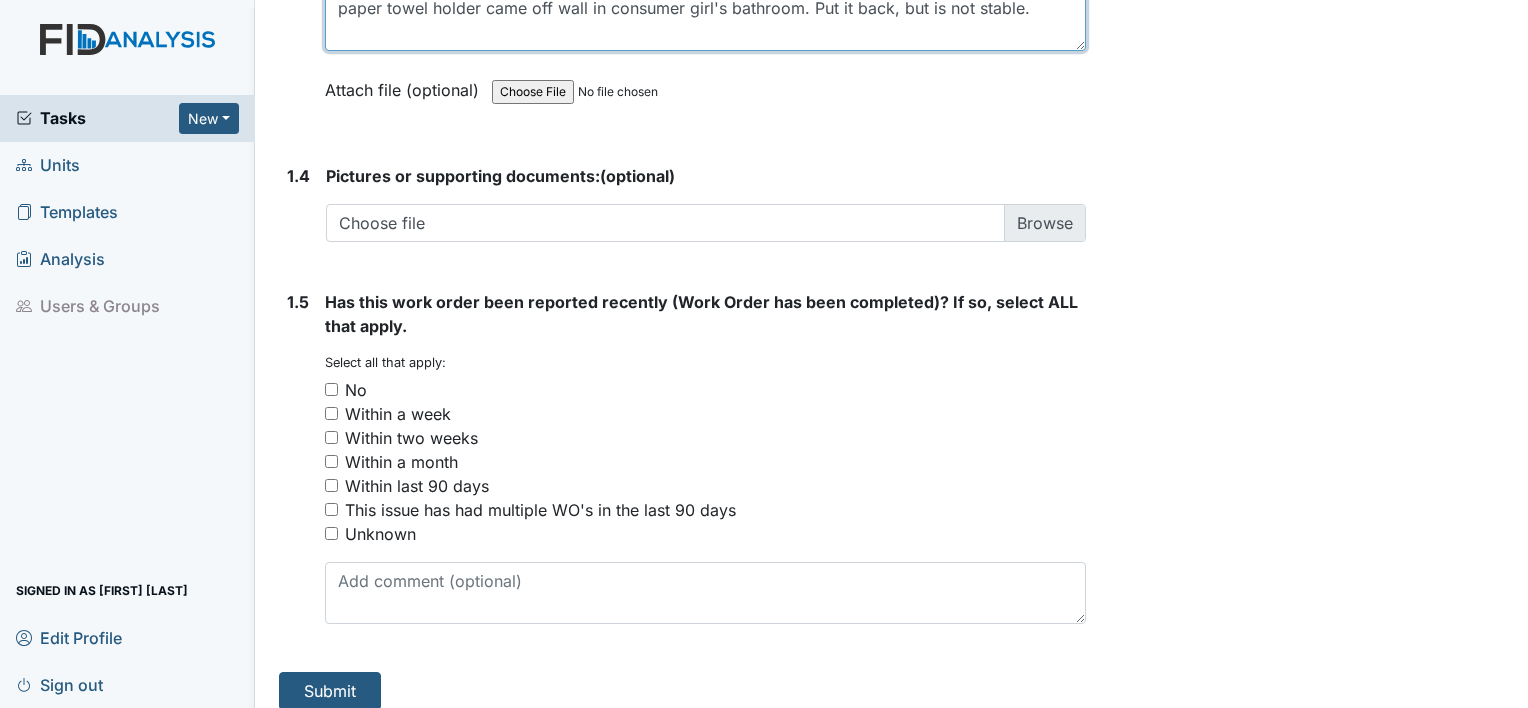 scroll, scrollTop: 1482, scrollLeft: 0, axis: vertical 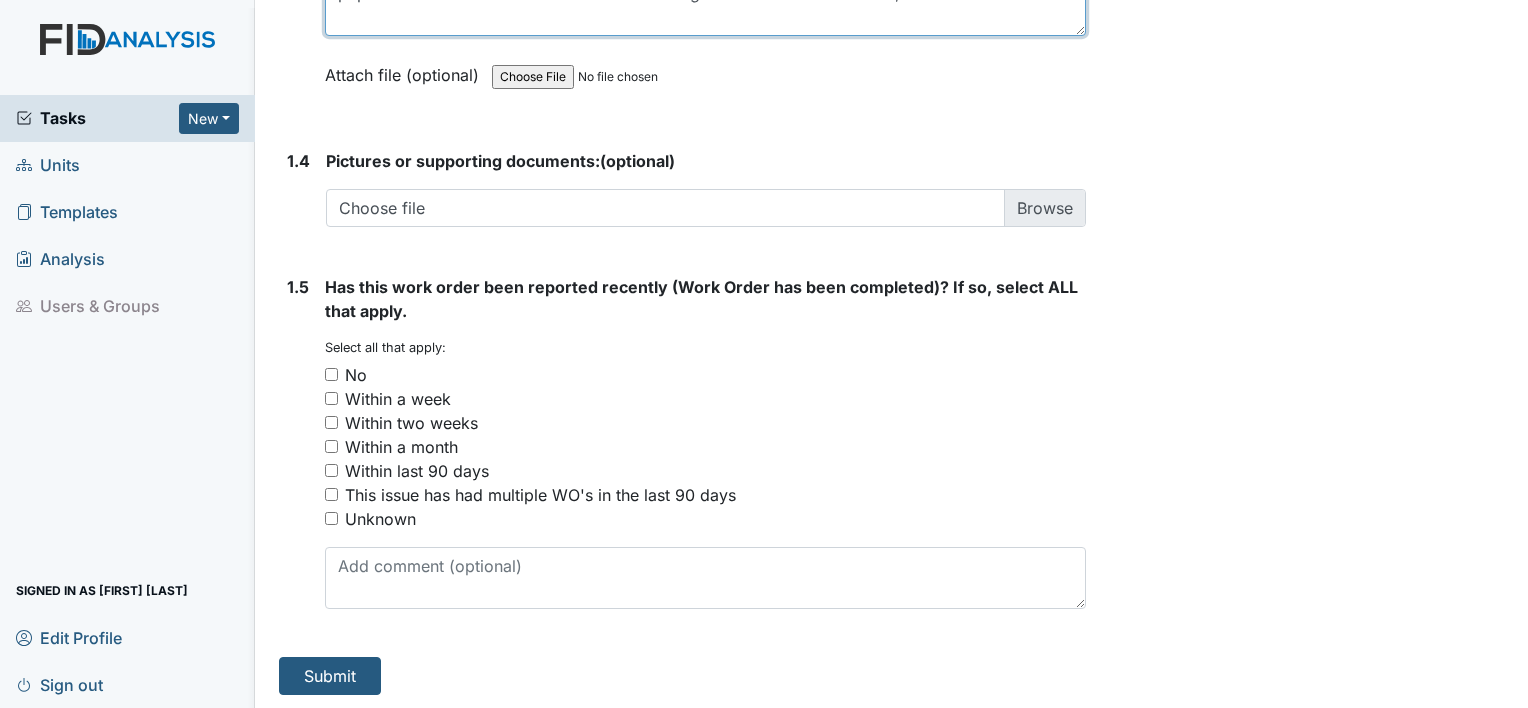 type on "paper towel holder came off wall in consumer girl's bathroom. Put it back, but is not stable." 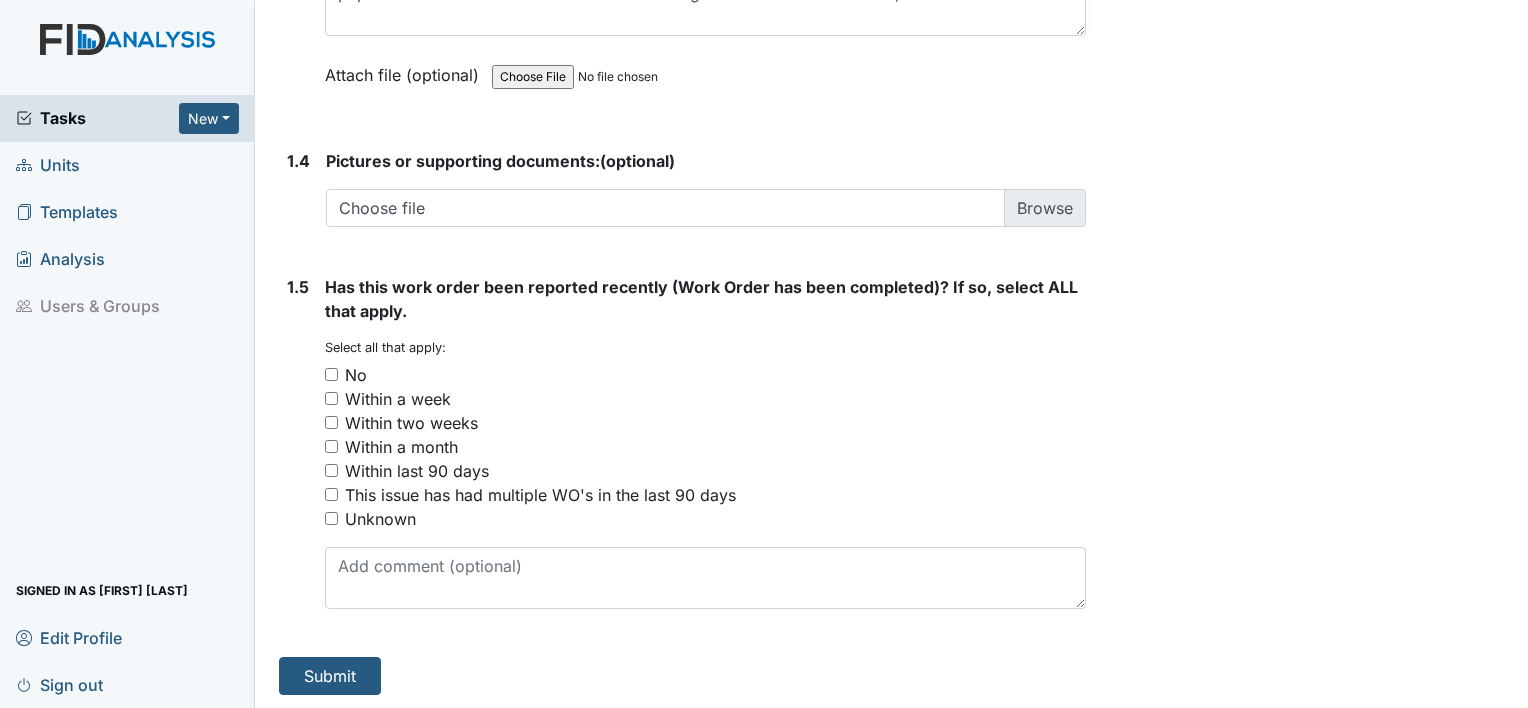 click on "No" at bounding box center [331, 374] 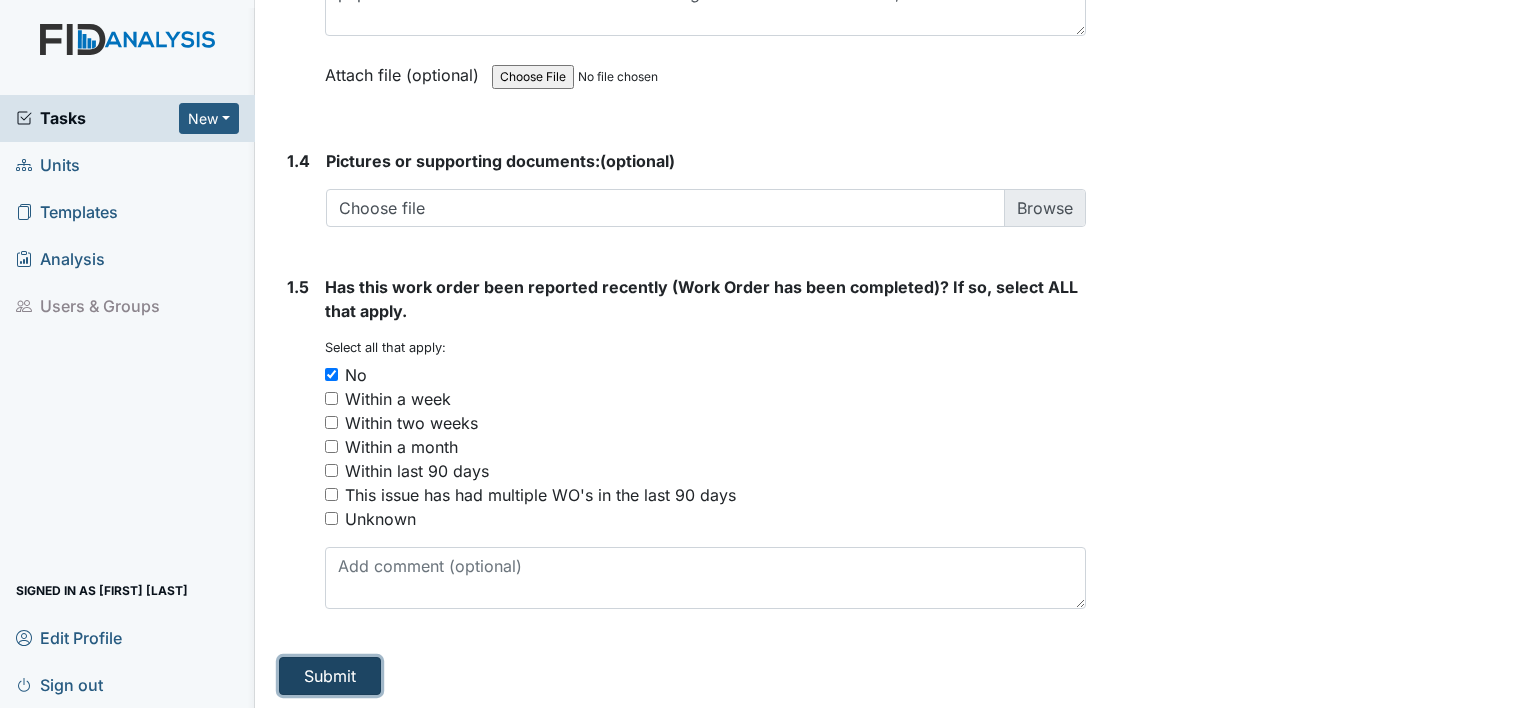 click on "Submit" at bounding box center [330, 676] 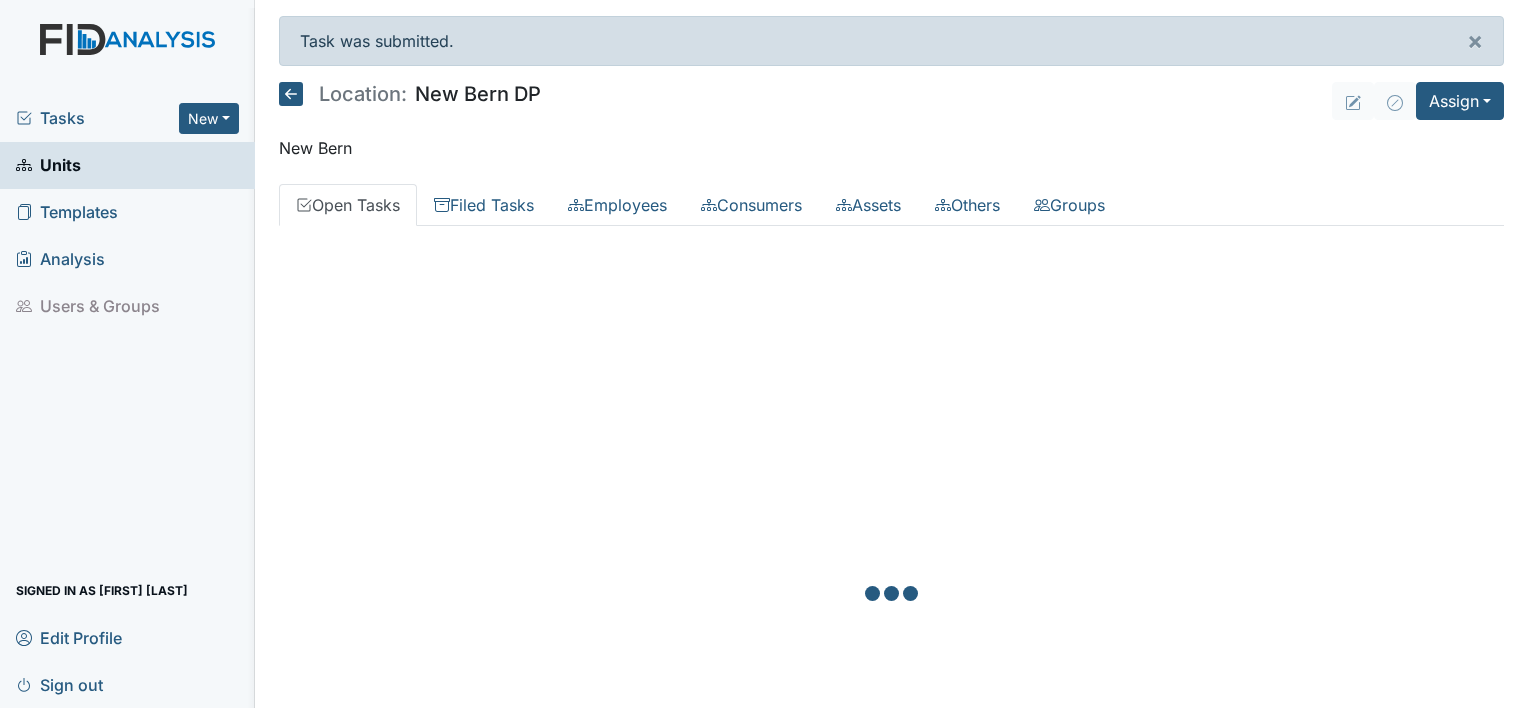 scroll, scrollTop: 0, scrollLeft: 0, axis: both 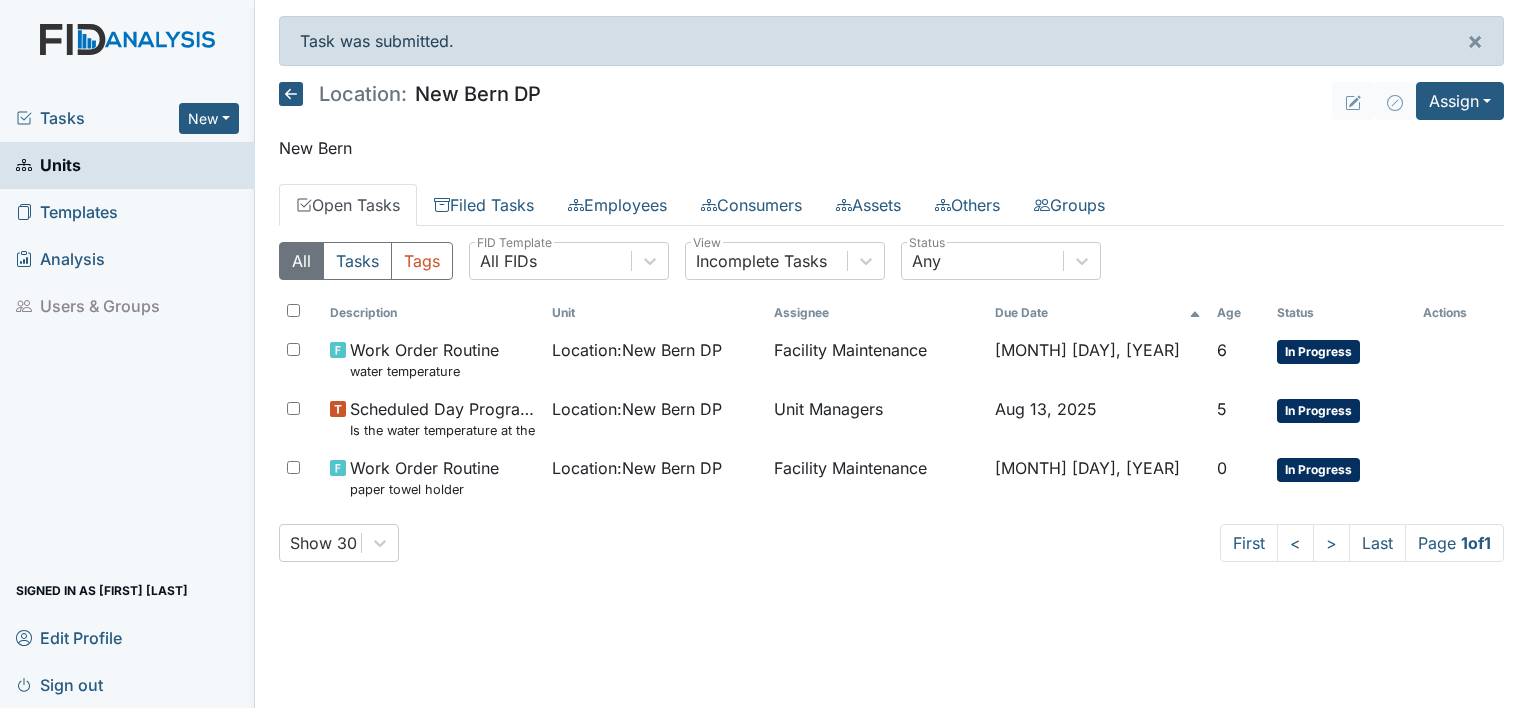 click on "Sign out" at bounding box center [59, 684] 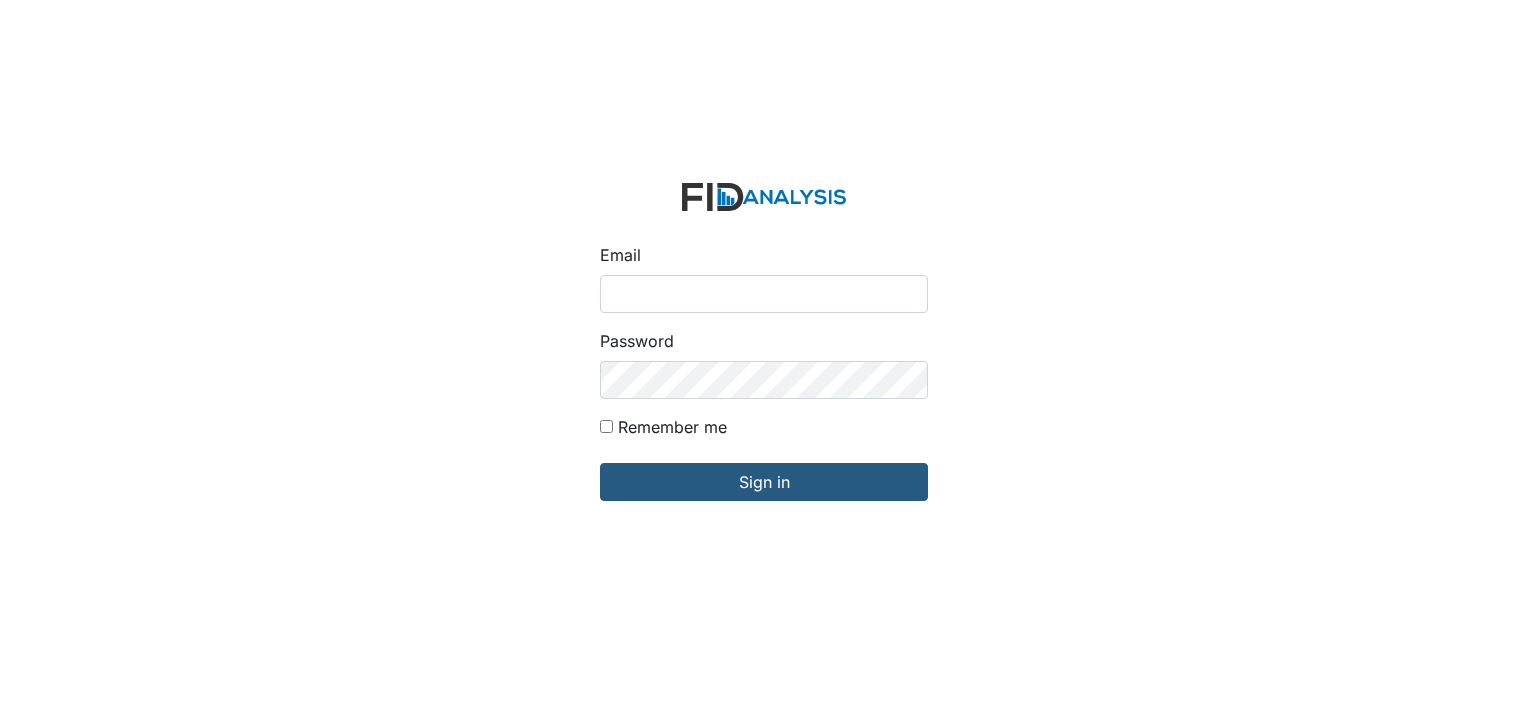 scroll, scrollTop: 0, scrollLeft: 0, axis: both 